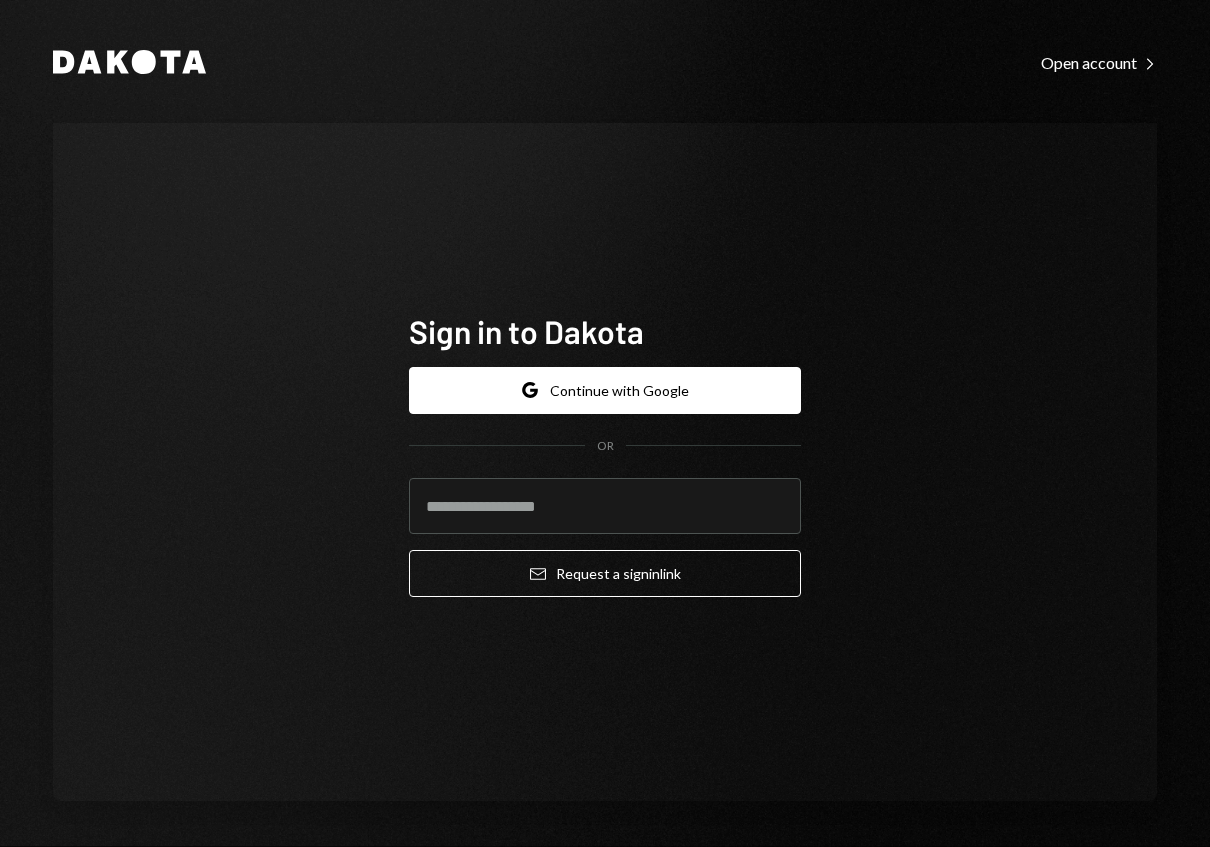 scroll, scrollTop: 0, scrollLeft: 0, axis: both 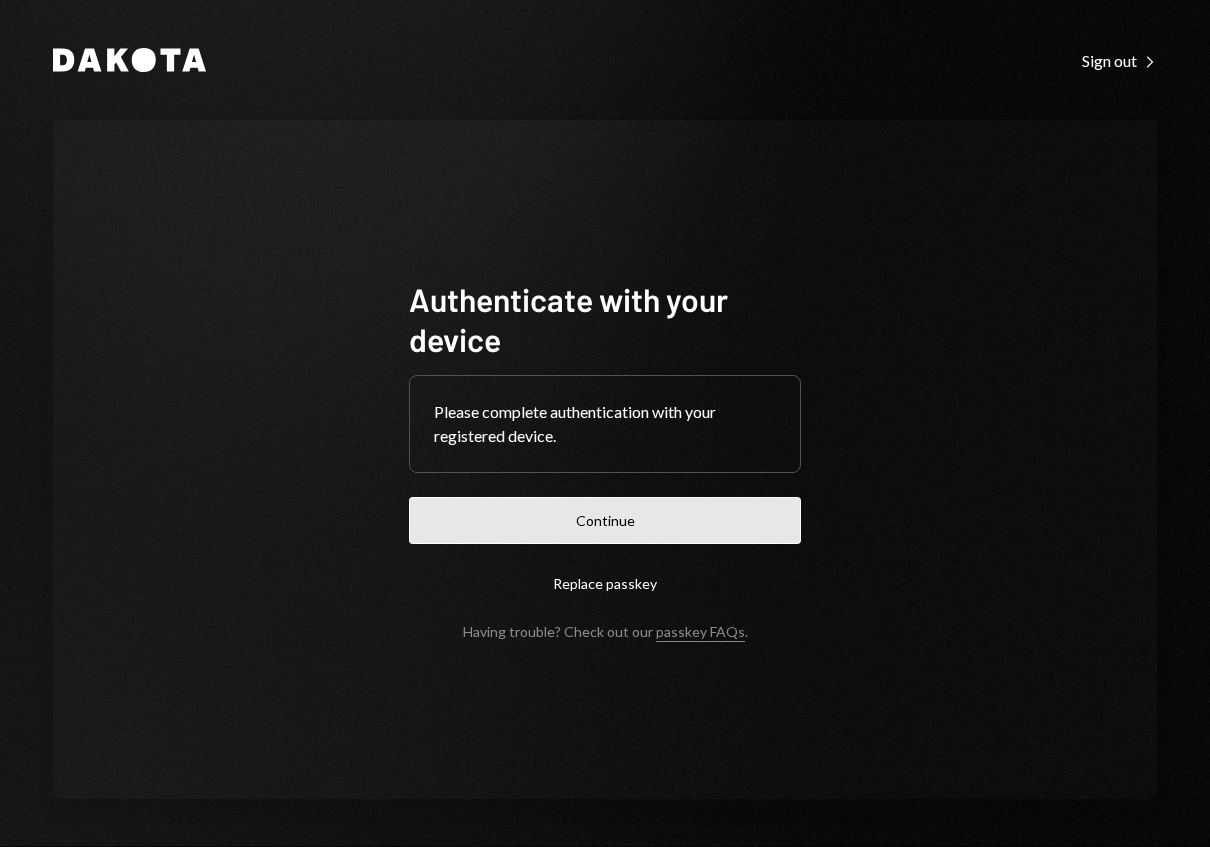 click on "Continue" at bounding box center (605, 520) 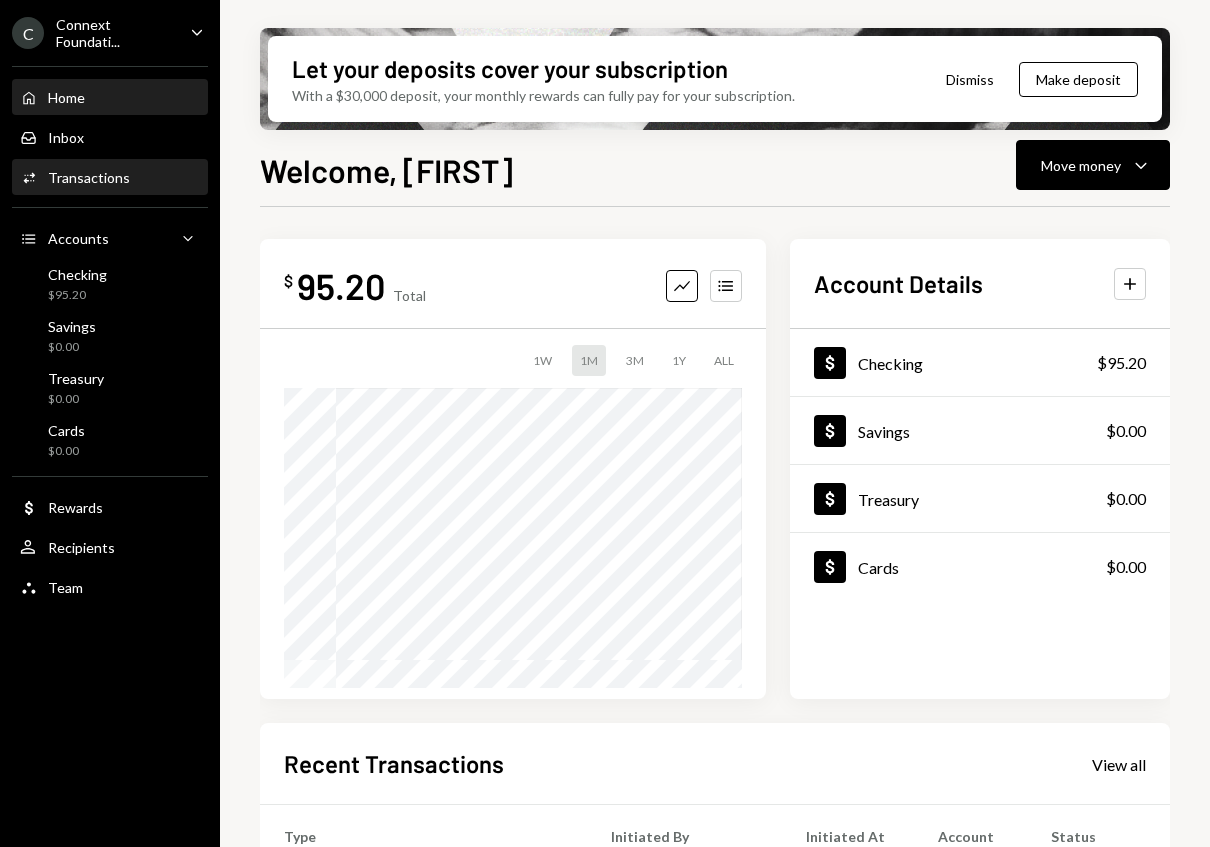 click on "Activities Transactions" at bounding box center (110, 178) 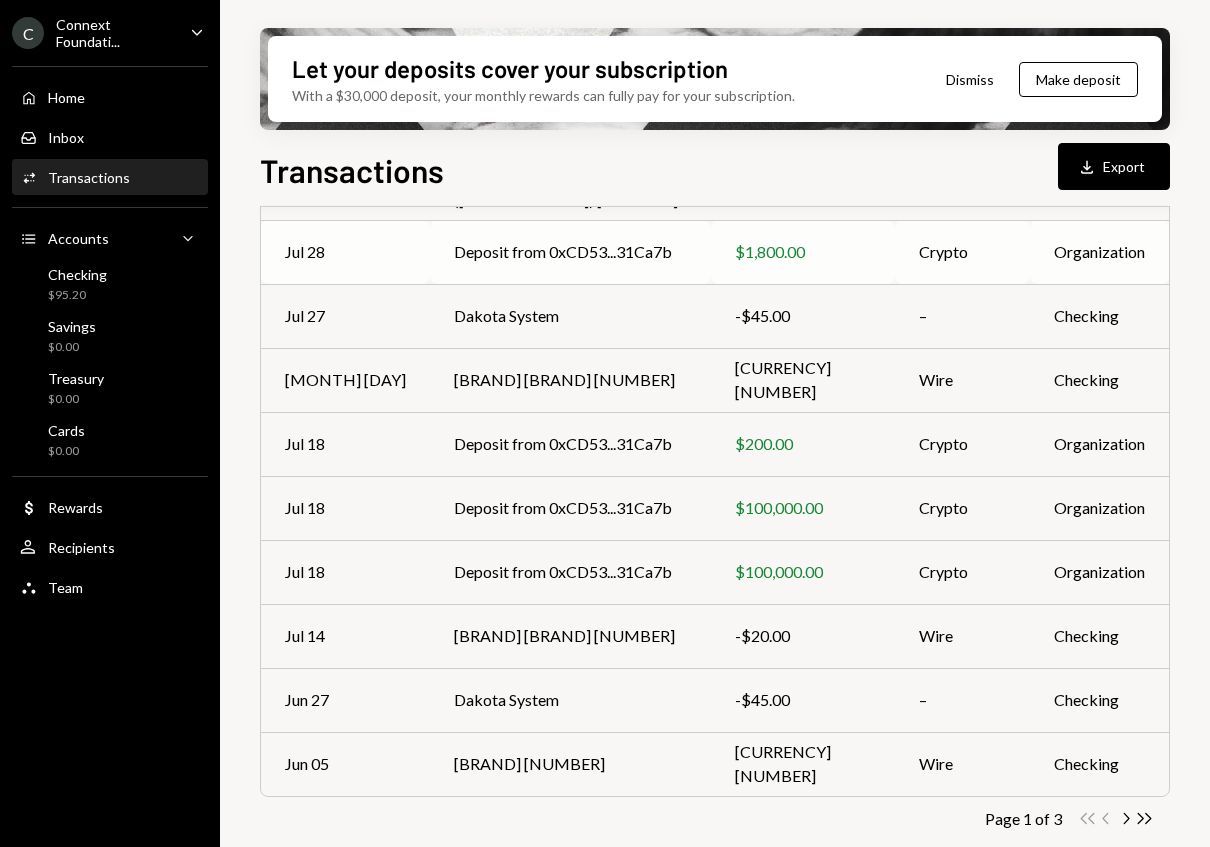 scroll, scrollTop: 292, scrollLeft: 0, axis: vertical 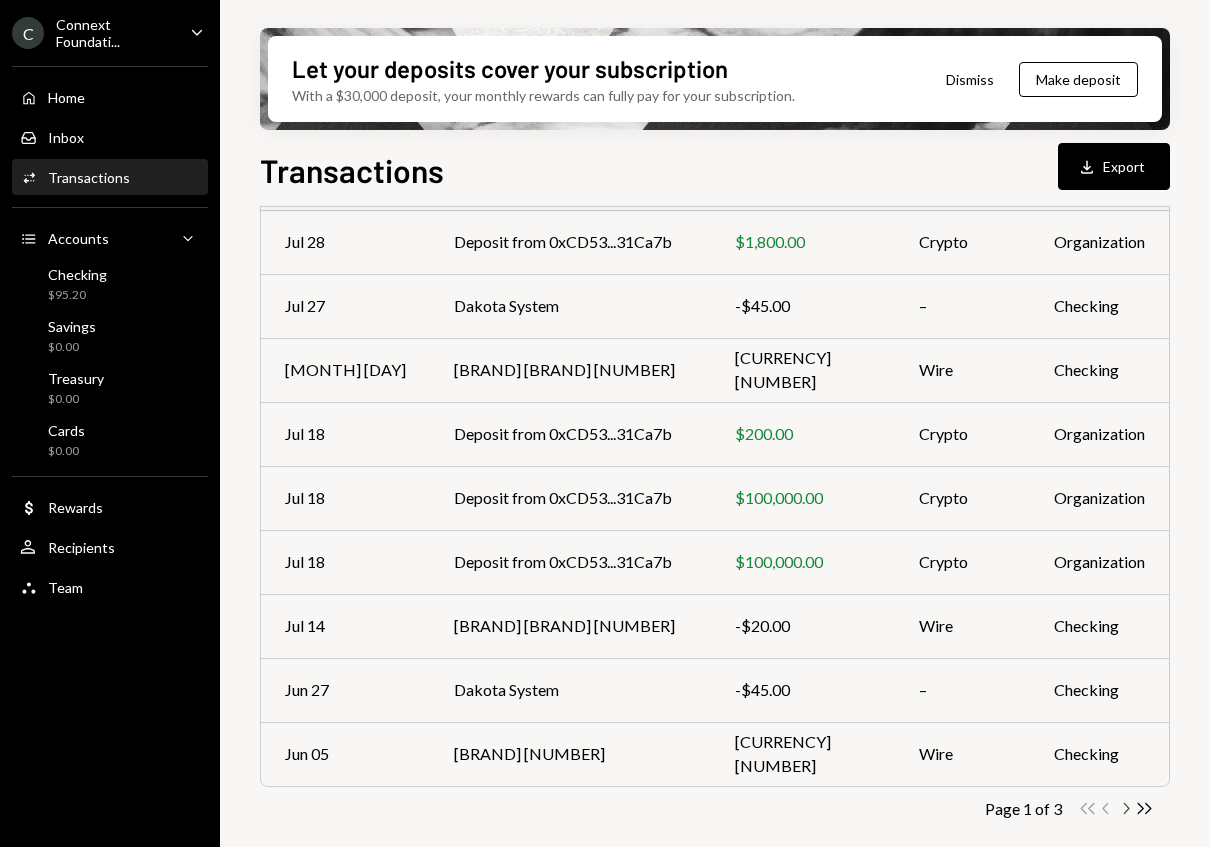click on "Chevron Right" 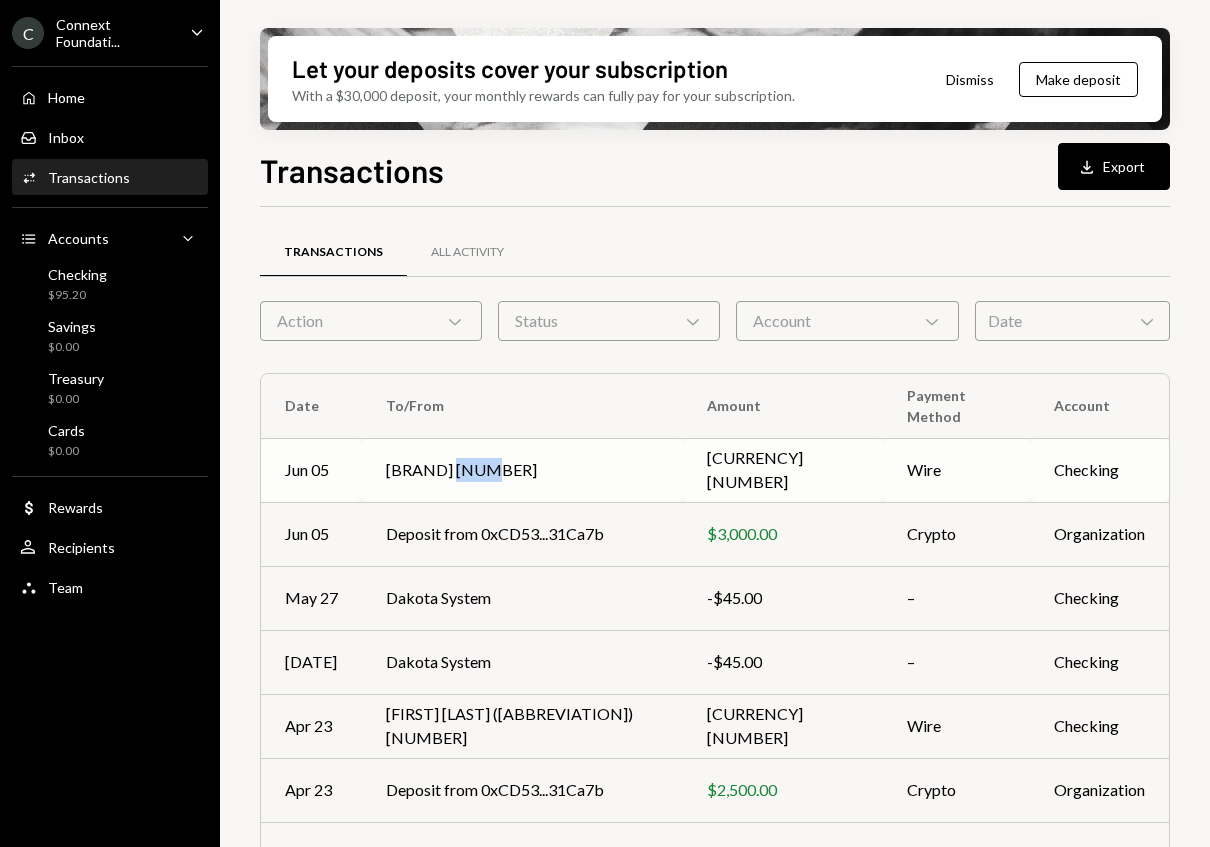 drag, startPoint x: 481, startPoint y: 471, endPoint x: 523, endPoint y: 471, distance: 42 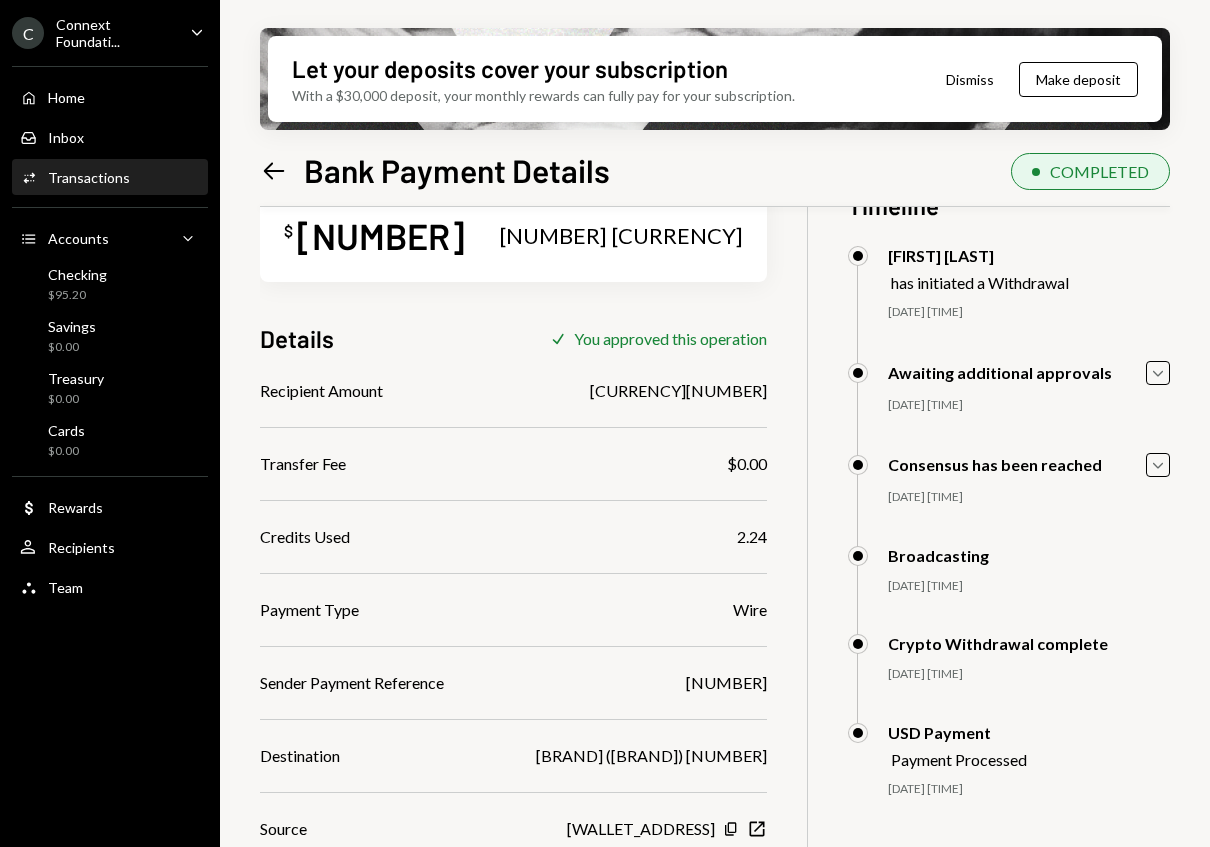 scroll, scrollTop: 80, scrollLeft: 0, axis: vertical 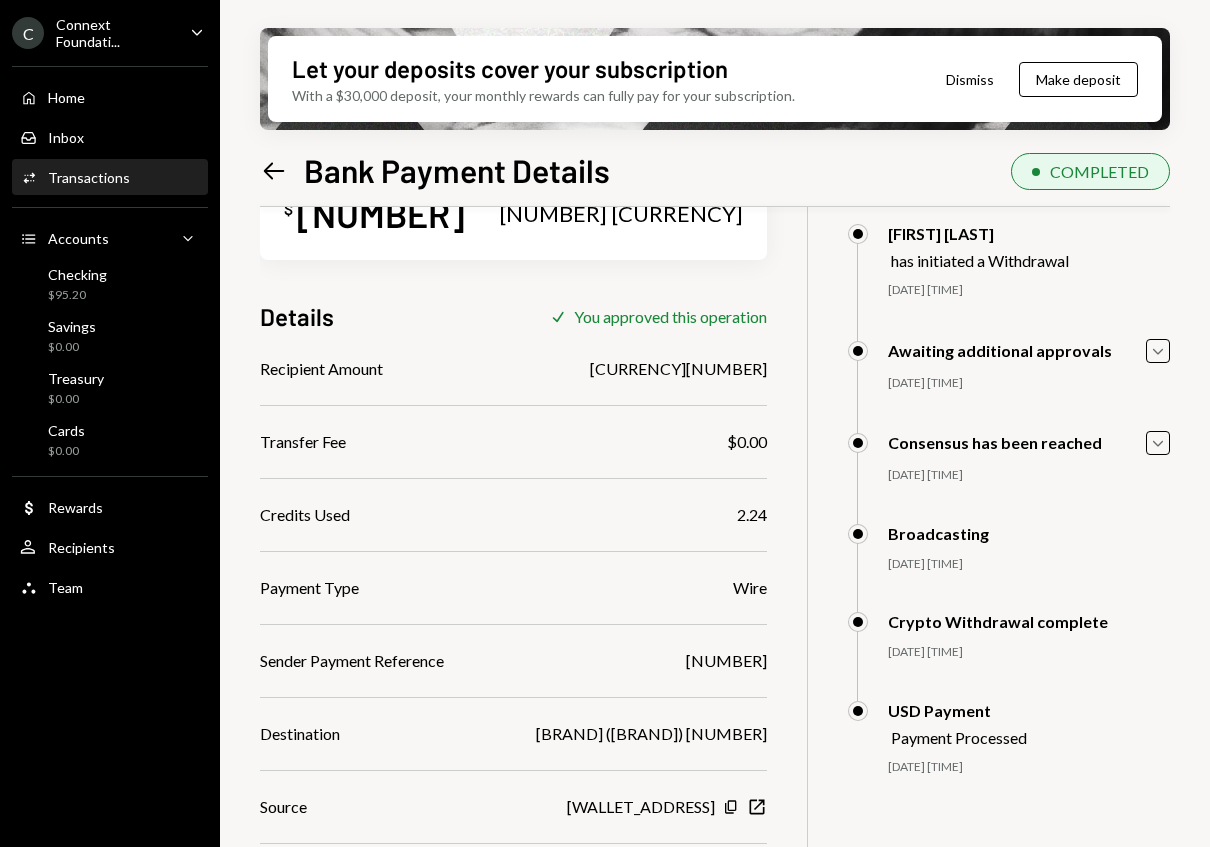 click 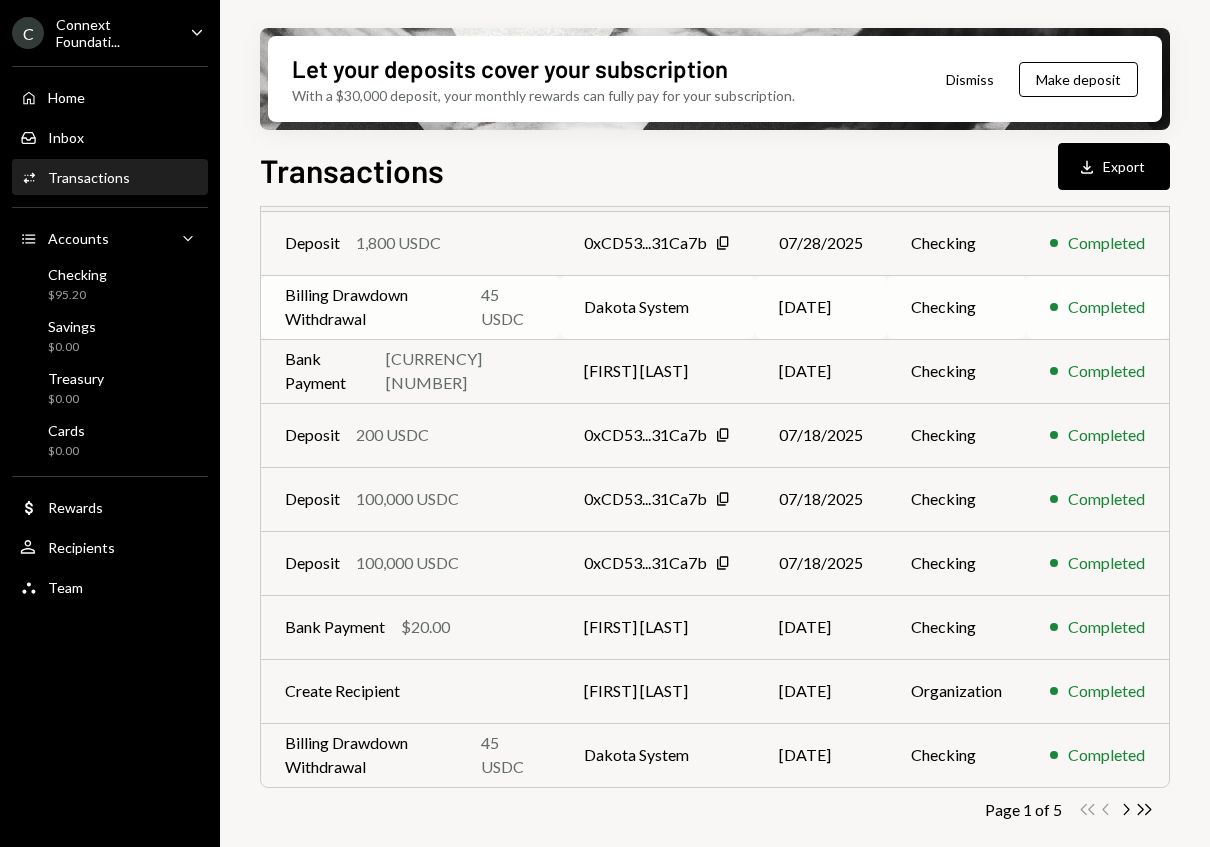 scroll, scrollTop: 292, scrollLeft: 0, axis: vertical 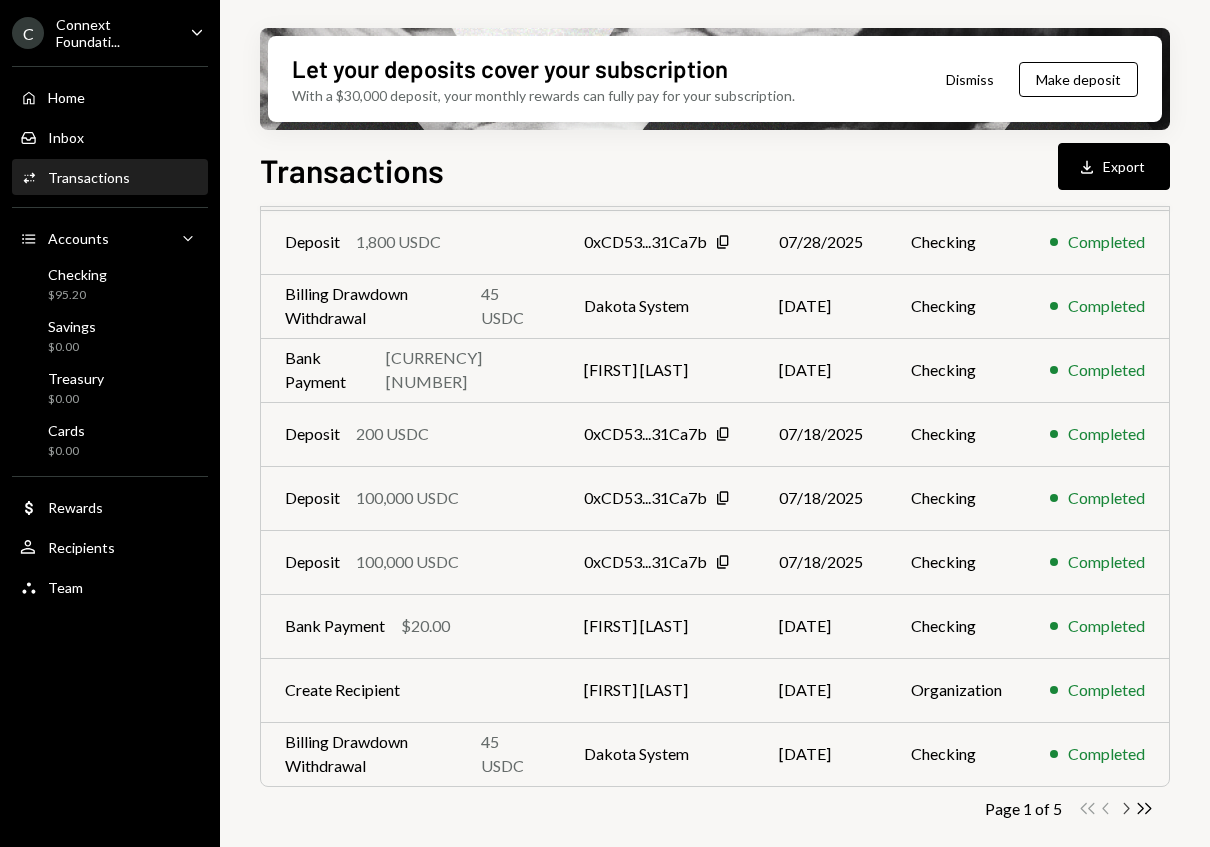 click on "Chevron Right" 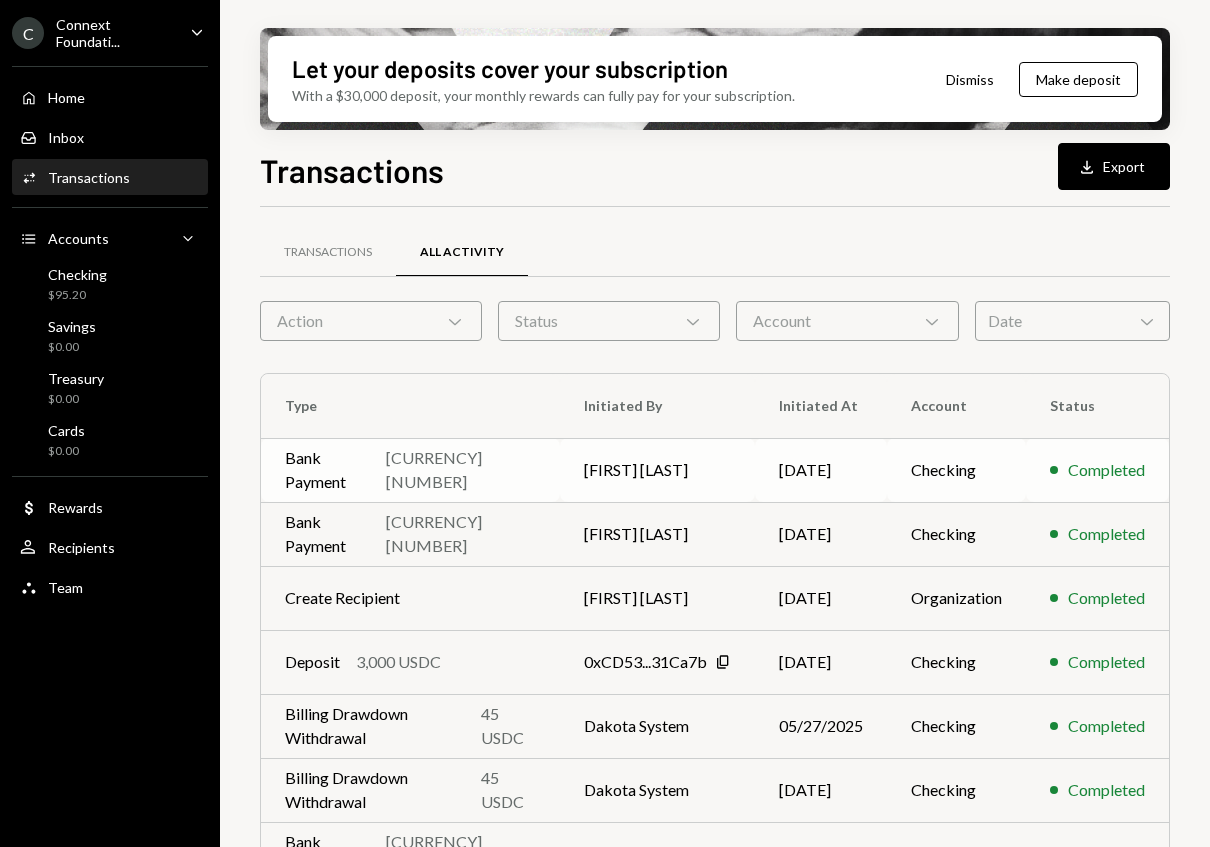 click on "[BRAND] [CURRENCY][NUMBER]" at bounding box center [410, 470] 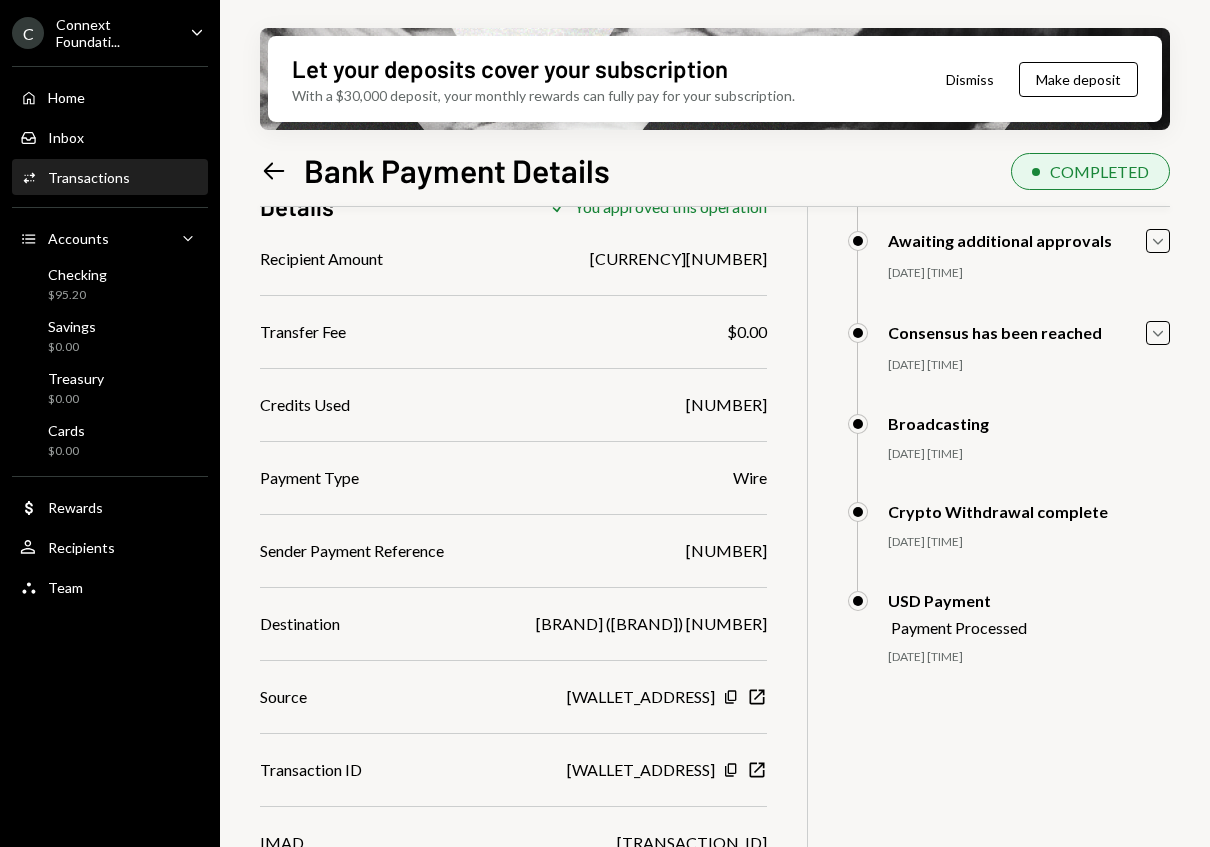 scroll, scrollTop: 224, scrollLeft: 0, axis: vertical 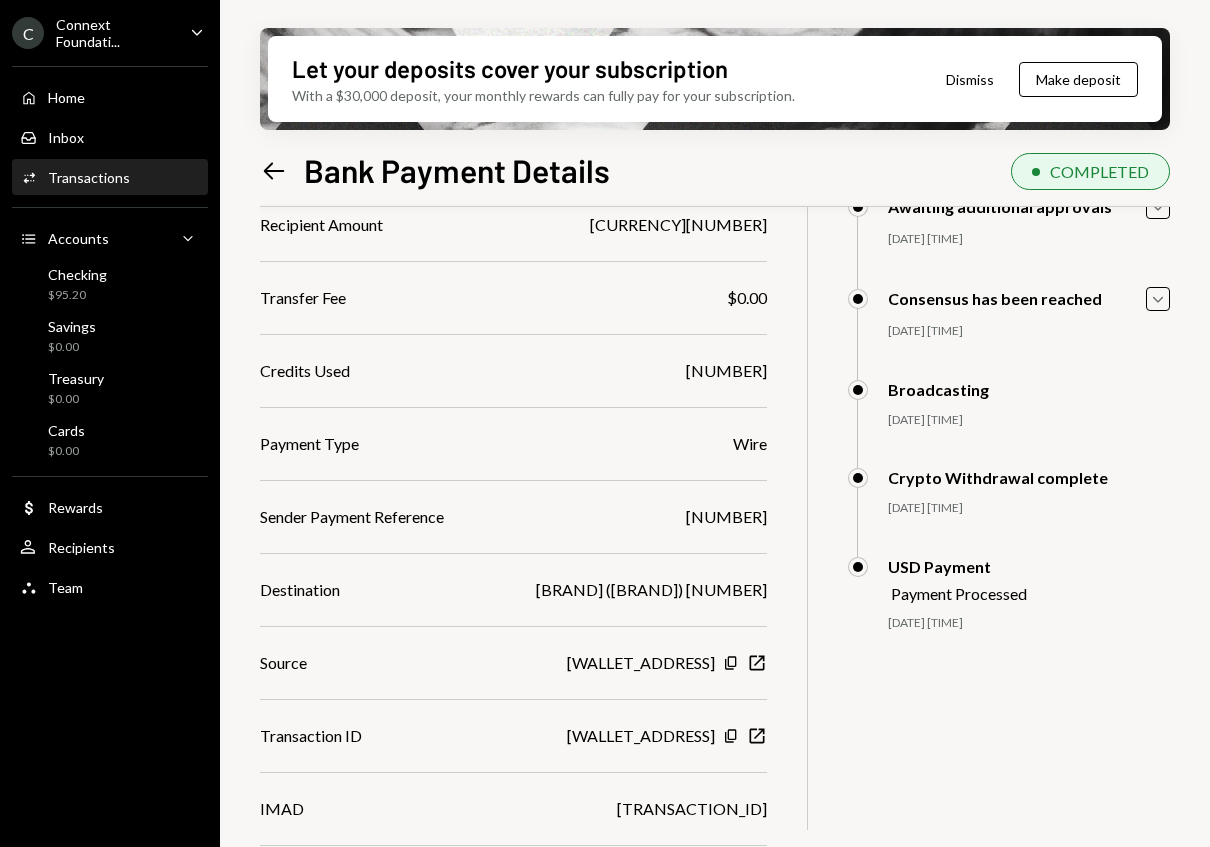 drag, startPoint x: 644, startPoint y: 516, endPoint x: 760, endPoint y: 515, distance: 116.00431 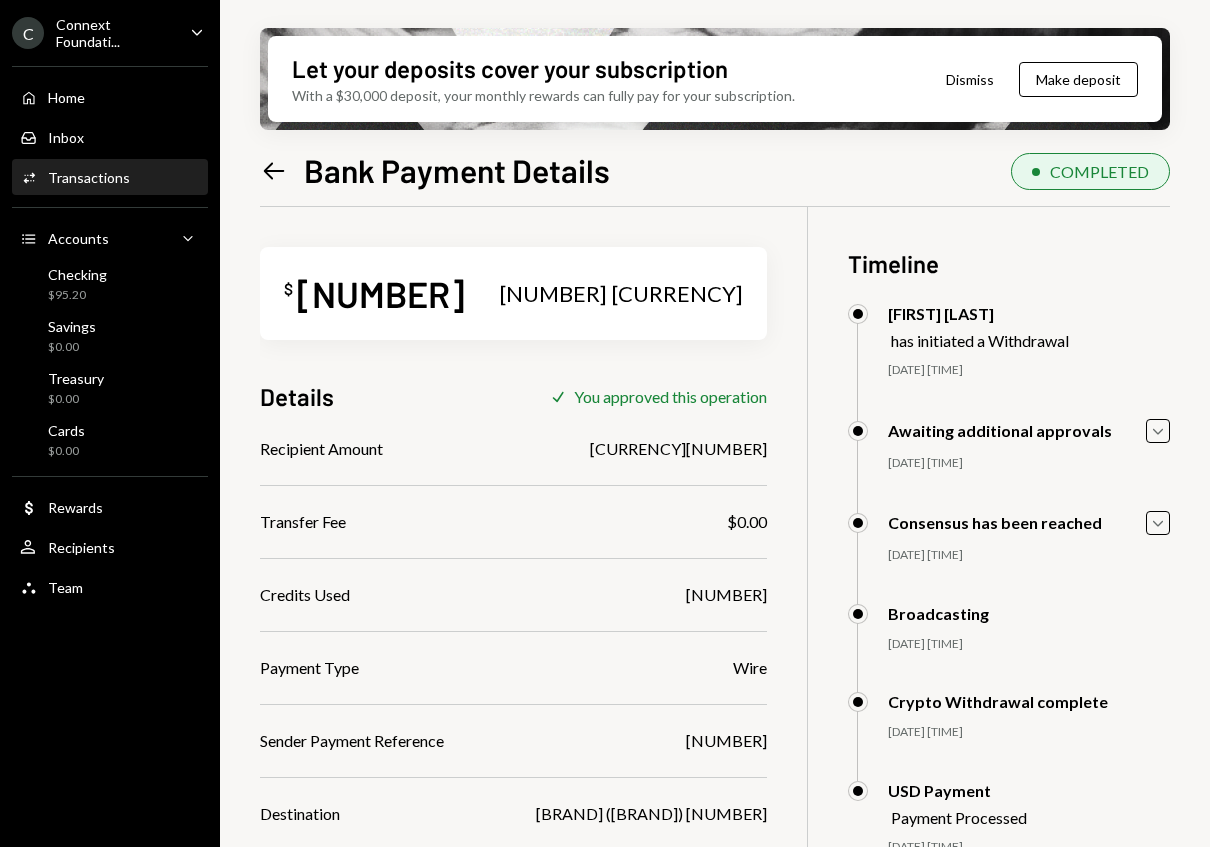 click on "Left Arrow" 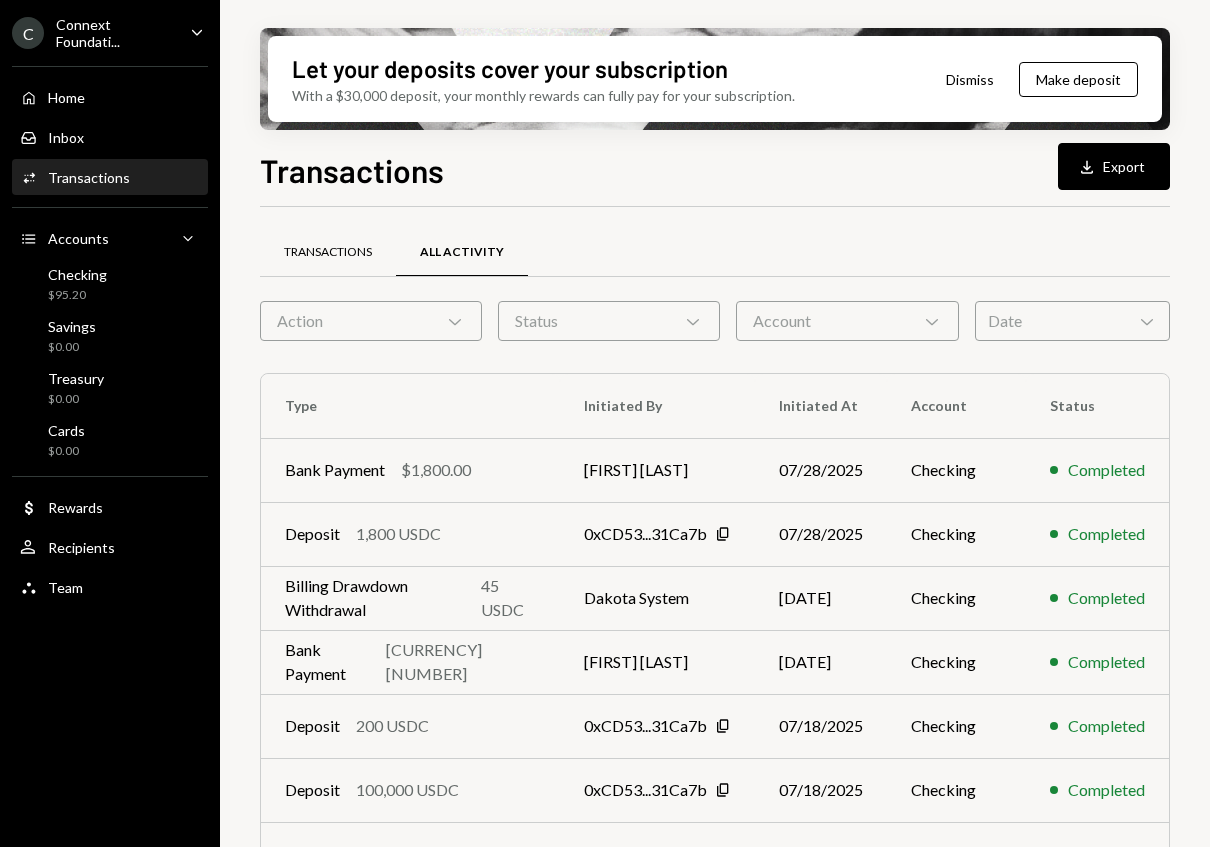 click on "Transactions" at bounding box center (328, 253) 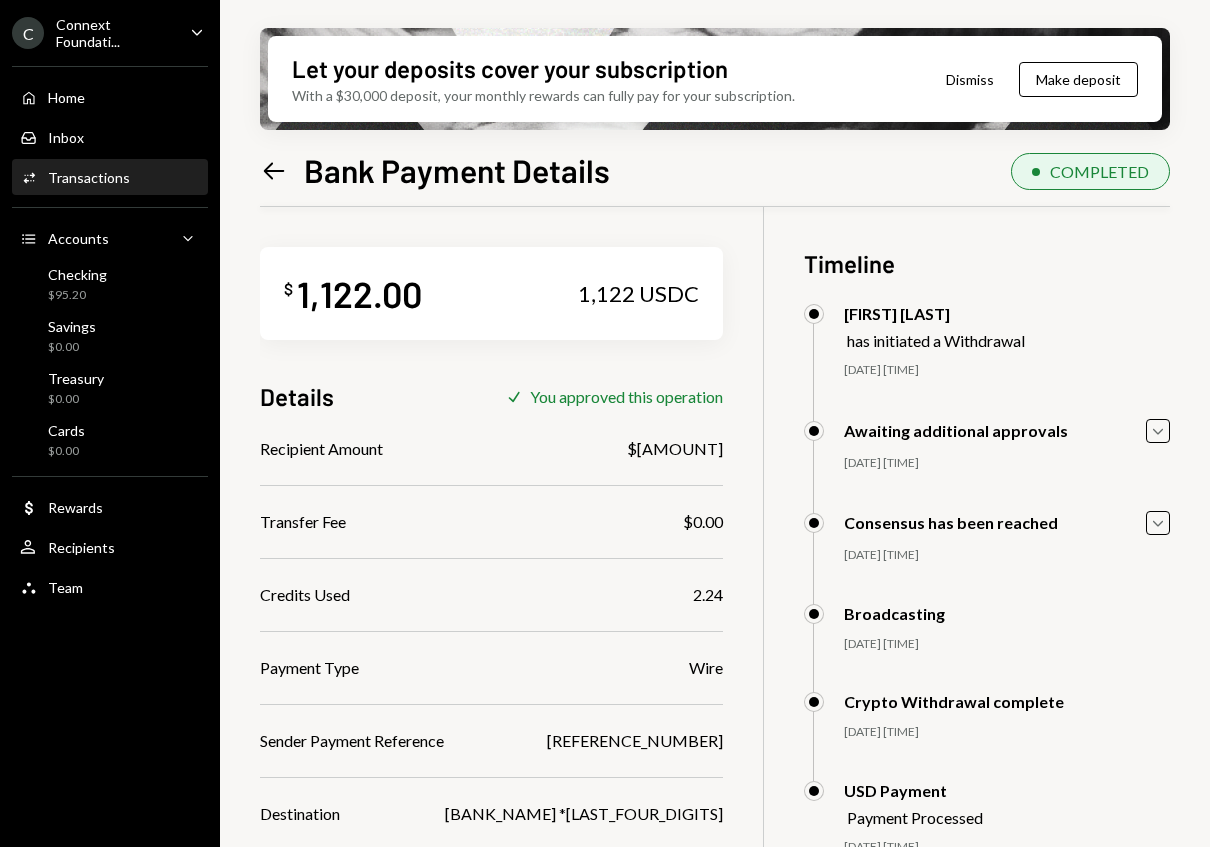 scroll, scrollTop: 0, scrollLeft: 0, axis: both 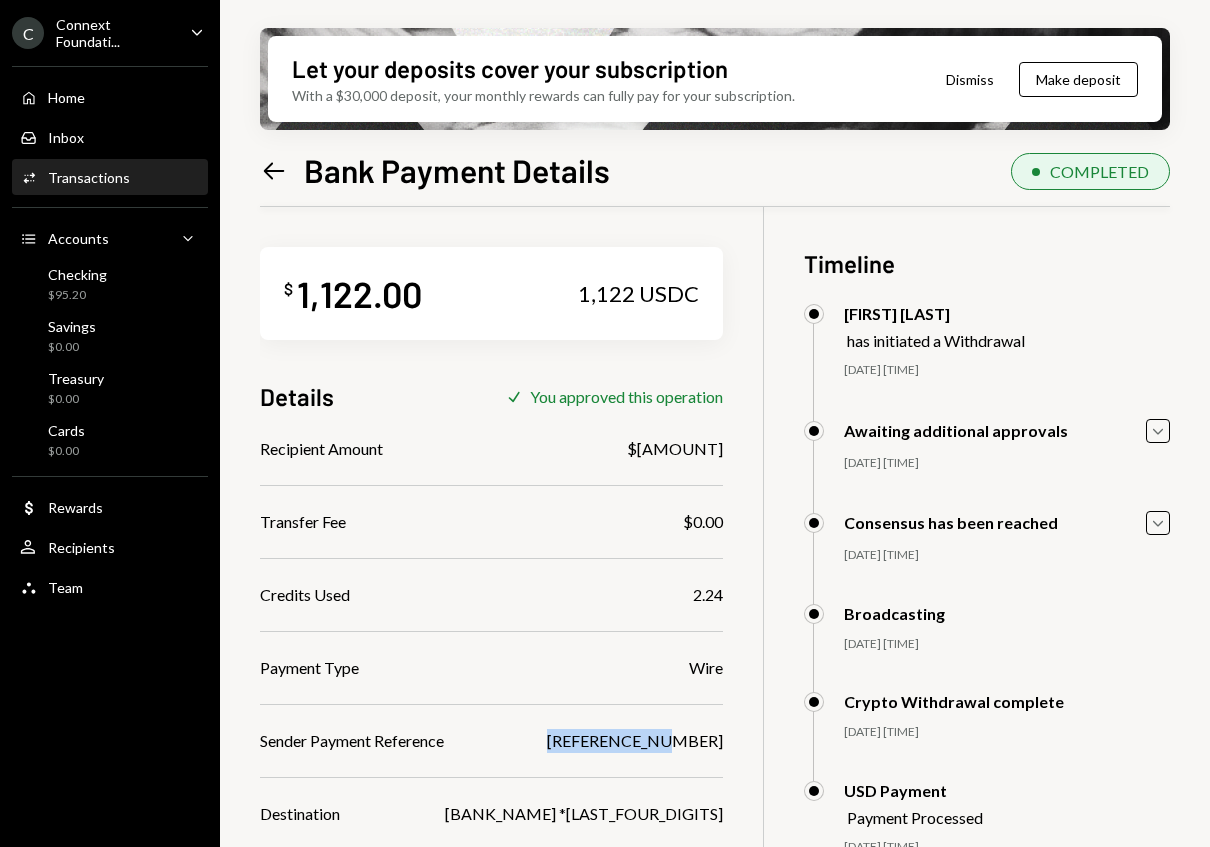 click on "Details Check You approved this operation Recipient Amount $[AMOUNT] Transfer Fee $[AMOUNT] Credits Used [NUMBER] Payment Type Wire Sender Payment Reference [REFERENCE_NUMBER] Destination [BANK_NAME] *[LAST_FOUR_DIGITS] Source [SOURCE_ADDRESS] Copy New Window Transaction ID [TRANSACTION_ID] Copy New Window IMAD [IMAD] Payment Receipt Download Download Timeline [FIRST] [LAST] has initiated a Withdrawal [DATE] [TIME] [FIRST] [LAST] Approved [FIRST] [LAST] Approved Awaiting additional approvals Caret Down [DATE] [TIME] [FIRST] [LAST] Approved [FIRST] [LAST] Approved Consensus has been reached Caret Down [DATE] [TIME] [FIRST] [LAST] Approved [FIRST] [LAST] Approved Broadcasting [DATE] [TIME] [FIRST] [LAST] Approved [FIRST] [LAST] Approved Crypto Withdrawal complete [DATE] [TIME] [FIRST] [LAST] Approved [FIRST] [LAST] Approved USD Payment Payment Processed [DATE] [TIME] [FIRST] [LAST] Approved [FIRST] [LAST] Approved" at bounding box center (715, 662) 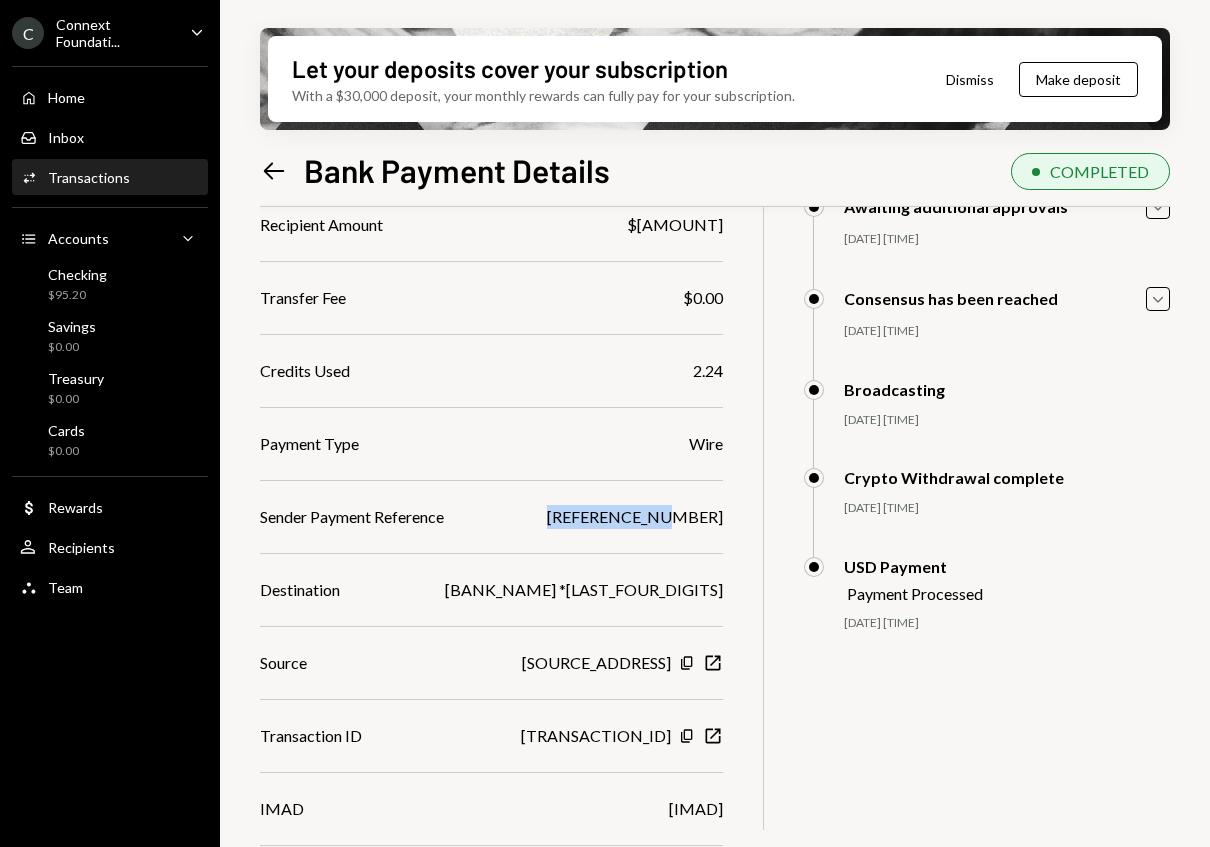click on "Left Arrow" 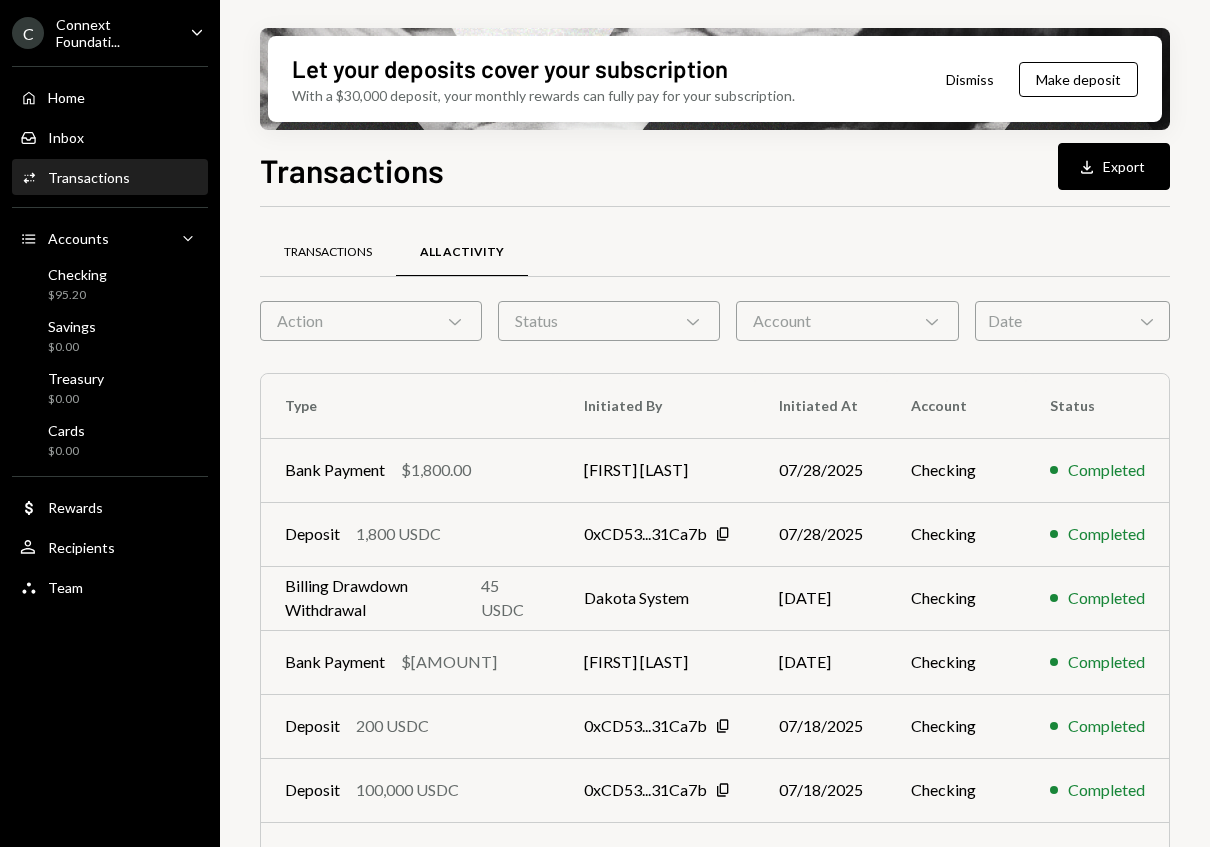 click on "Transactions" at bounding box center [328, 252] 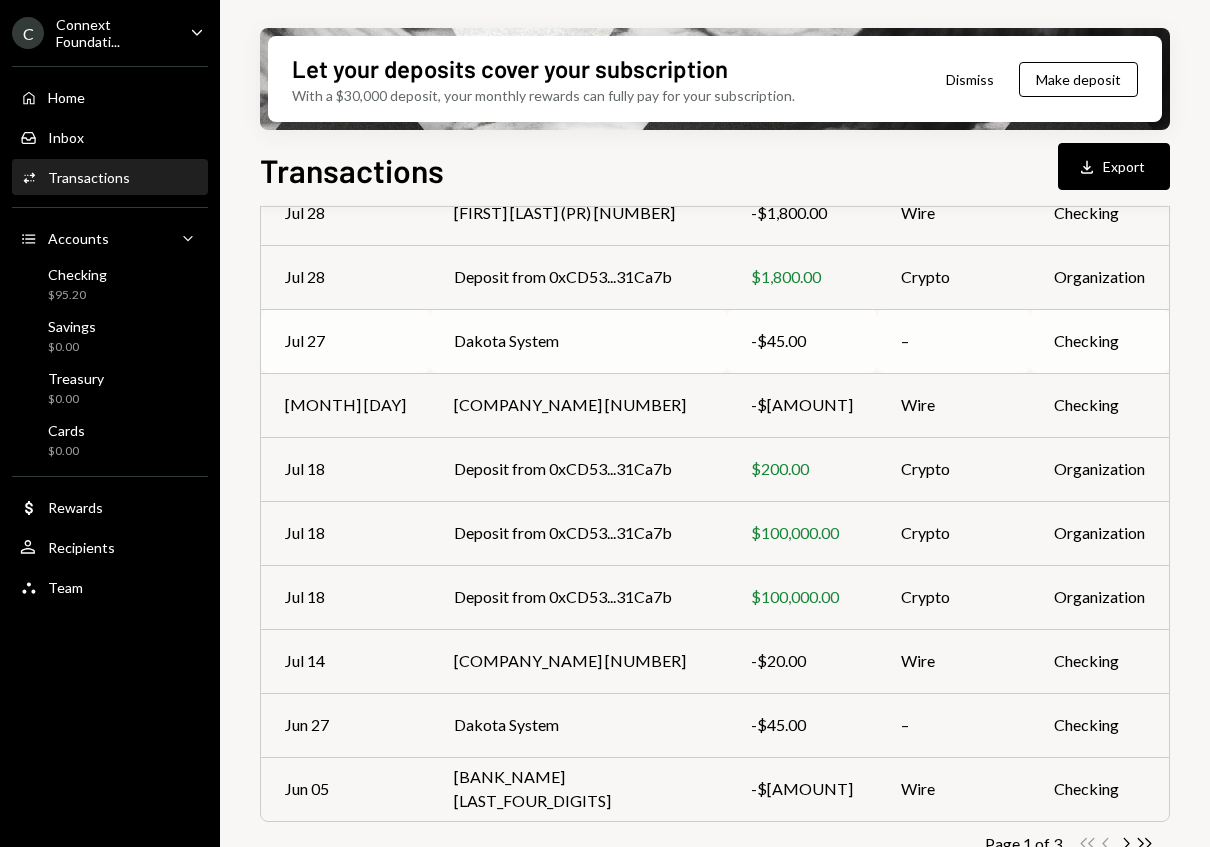 scroll, scrollTop: 292, scrollLeft: 0, axis: vertical 